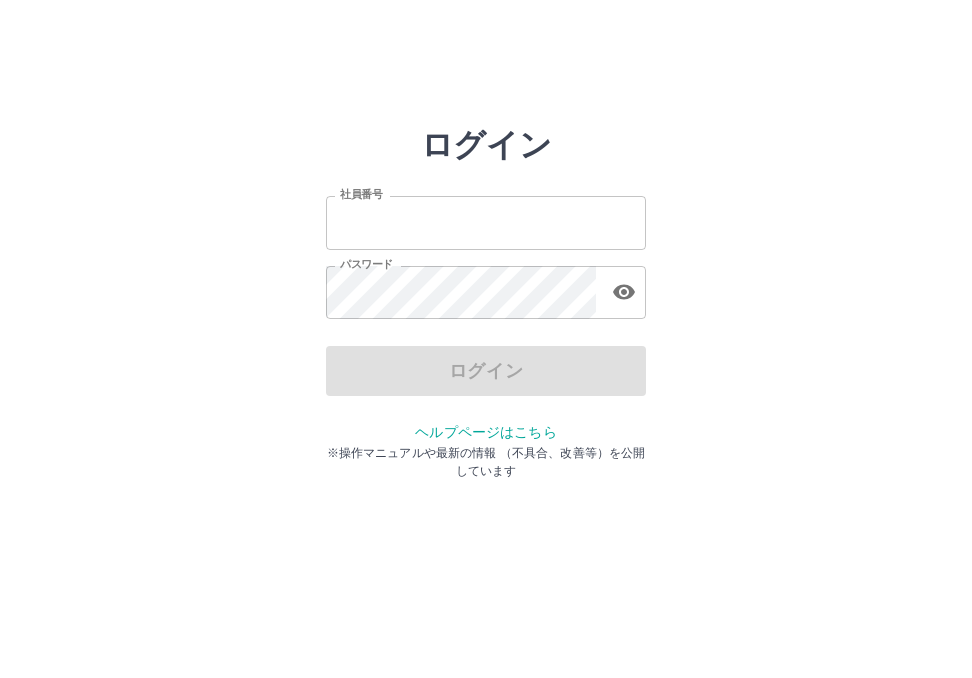 scroll, scrollTop: 0, scrollLeft: 0, axis: both 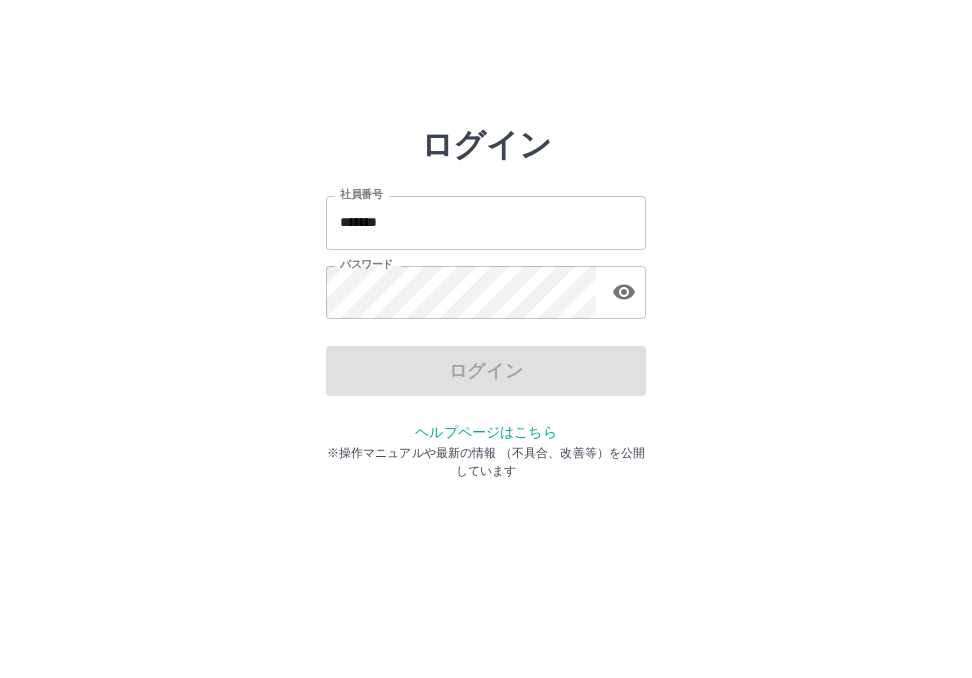 click on "ログイン" at bounding box center (486, 371) 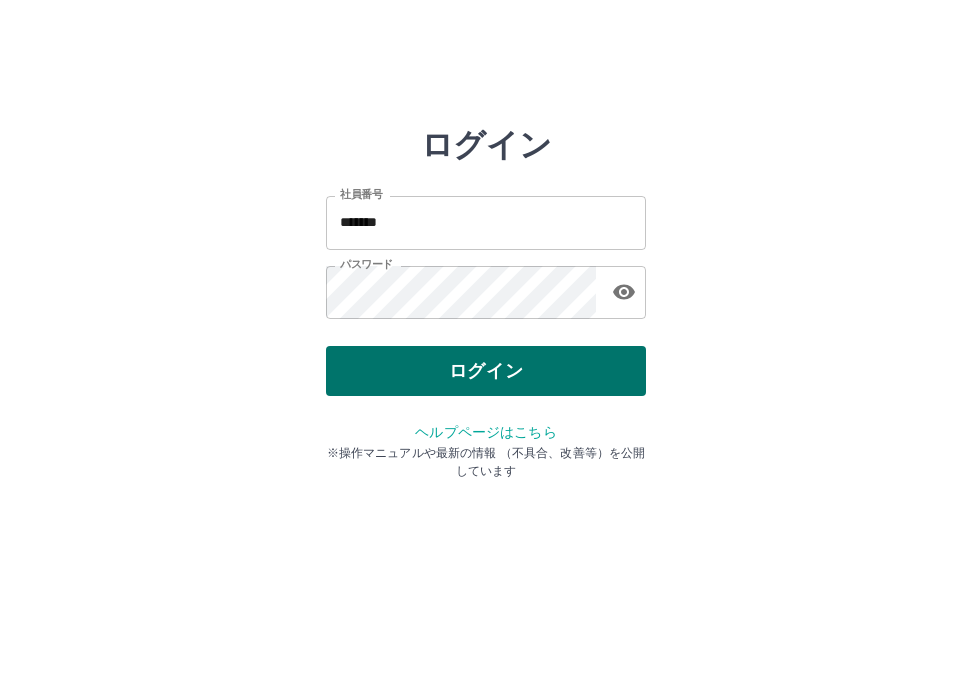 click on "ログイン" at bounding box center (486, 371) 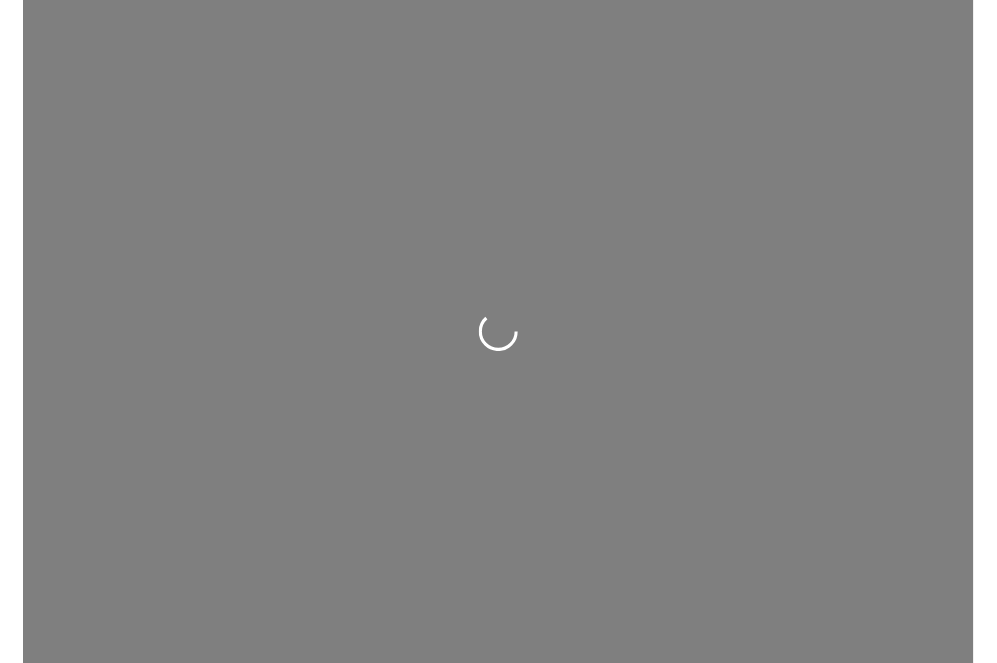 scroll, scrollTop: 0, scrollLeft: 0, axis: both 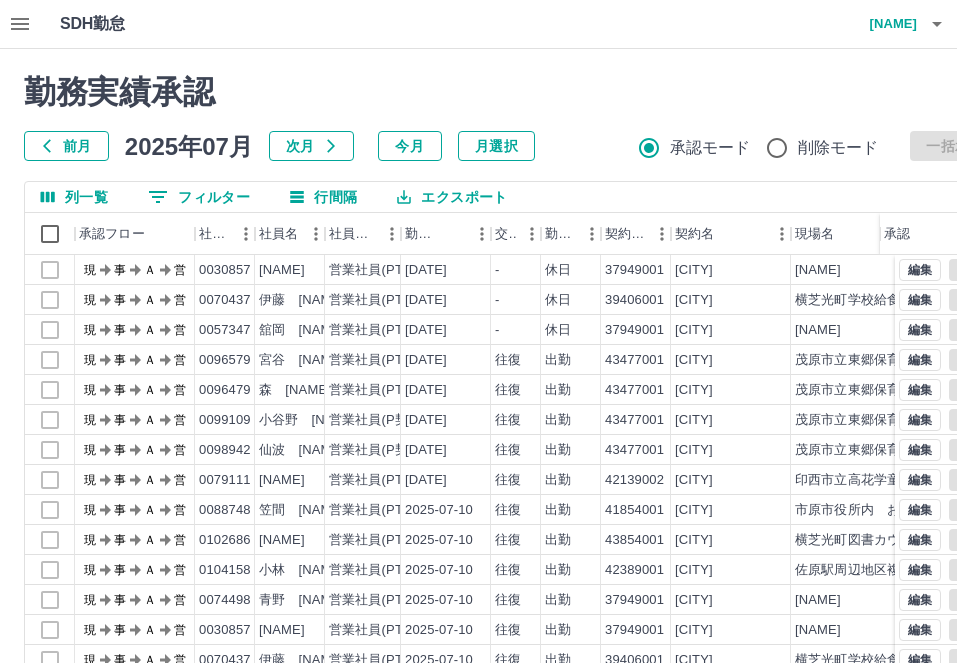 click at bounding box center (158, 197) 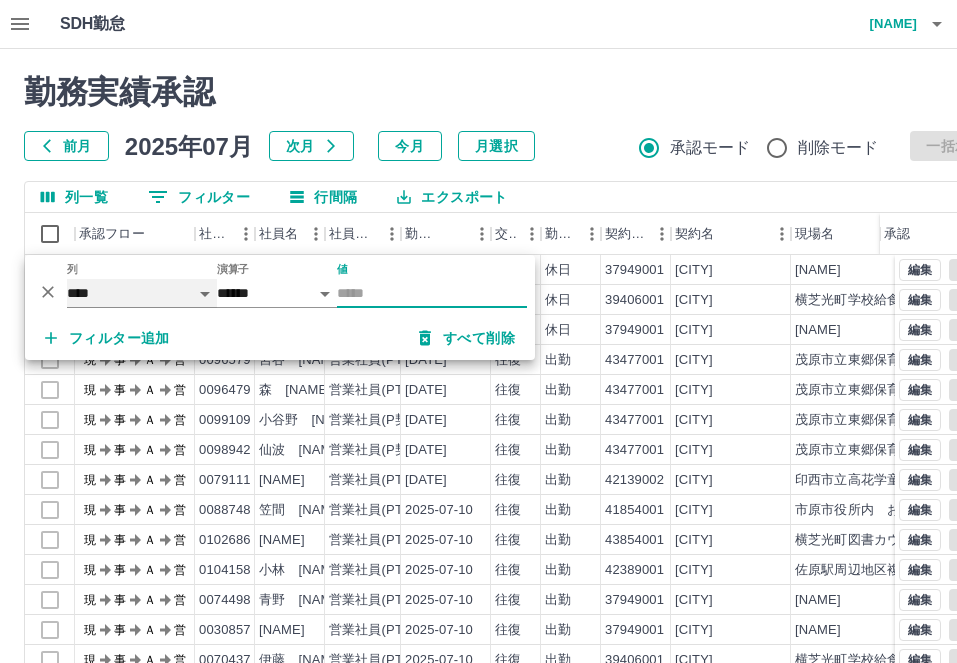 click on "**** *** **** *** *** **** ***** *** *** ** ** ** **** **** **** ** ** *** **** *****" at bounding box center [142, 293] 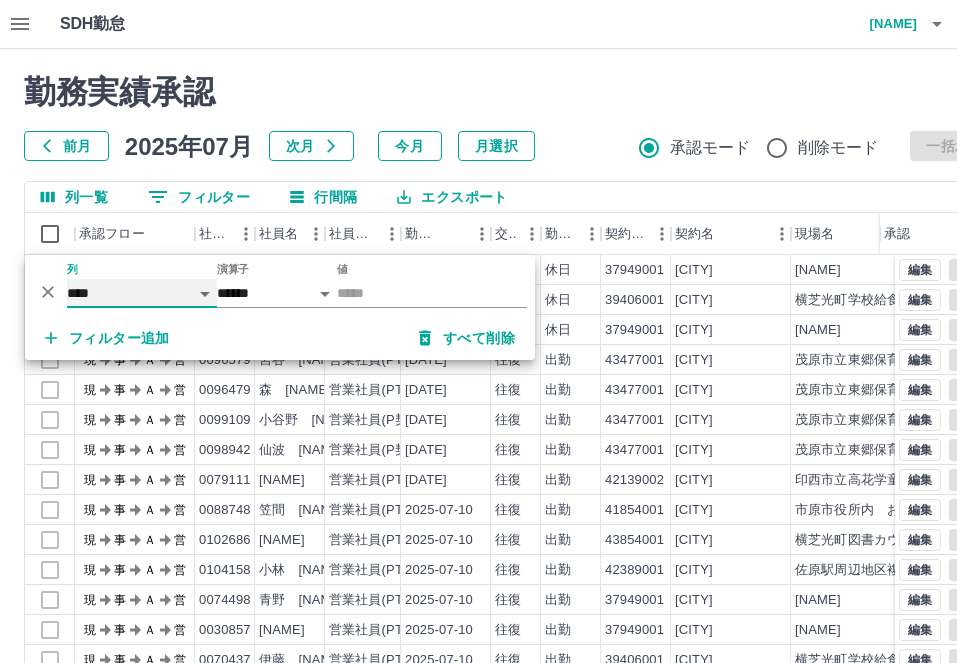 select on "**********" 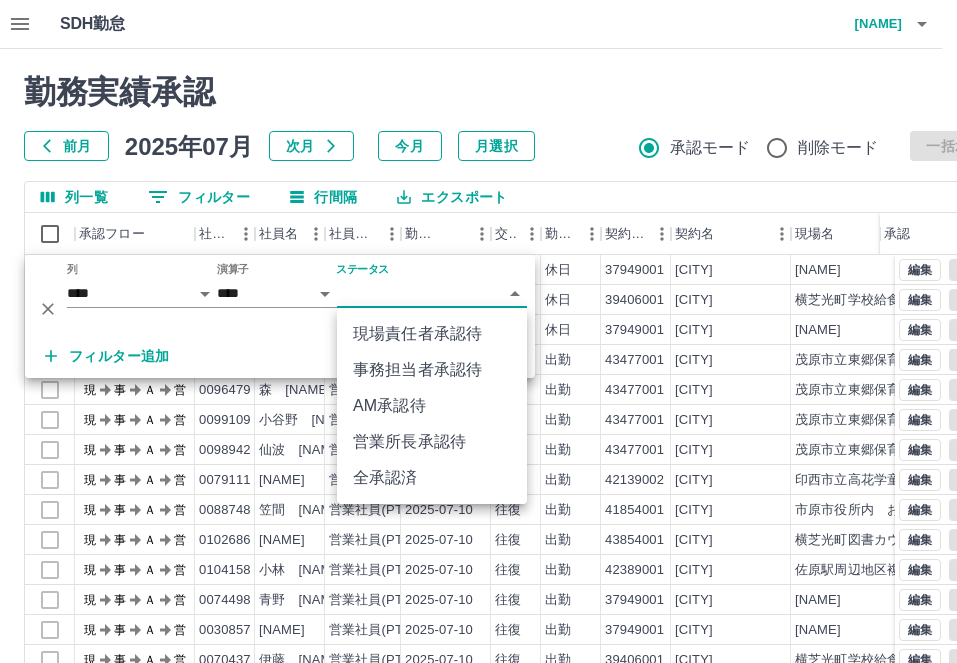click on "SDH勤怠 上野　[NAME] 勤務実績承認 前月 2025年07月 次月 今月 月選択 承認モード 削除モード 一括承認 列一覧 0 フィルター 行間隔 エクスポート 承認フロー 社員番号 社員名 社員区分 勤務日 交通費 勤務区分 契約コード 契約名 現場名 始業 終業 休憩 所定開始 所定終業 承認 現 事 Ａ 営 0030857 池田　[NAME] 営業社員(PT契約) 2025-07-11  -  休日 37949001 千葉市 千葉市立おゆみ野南小学校 - - - - - 現 事 Ａ 営 0070437 伊藤　[NAME] 営業社員(PT契約) 2025-07-11  -  休日 39406001 横芝光町 横芝光町学校給食センター - - - - - 現 事 Ａ 営 0057347 舘岡　[NAME] 営業社員(PT契約) 2025-07-11  -  休日 37949001 千葉市 千葉市立おゆみ野南小学校 - - - - - 現 事 Ａ 営 0096579 宮谷　[NAME] 営業社員(PT契約) 2025-07-11 往復 出勤 43477001 茂原市 茂原市立東郷保育所 08:00 15:00 00:45 08:00 15:00 現 事 Ａ 営 0096479 森　[NAME]" at bounding box center (478, 422) 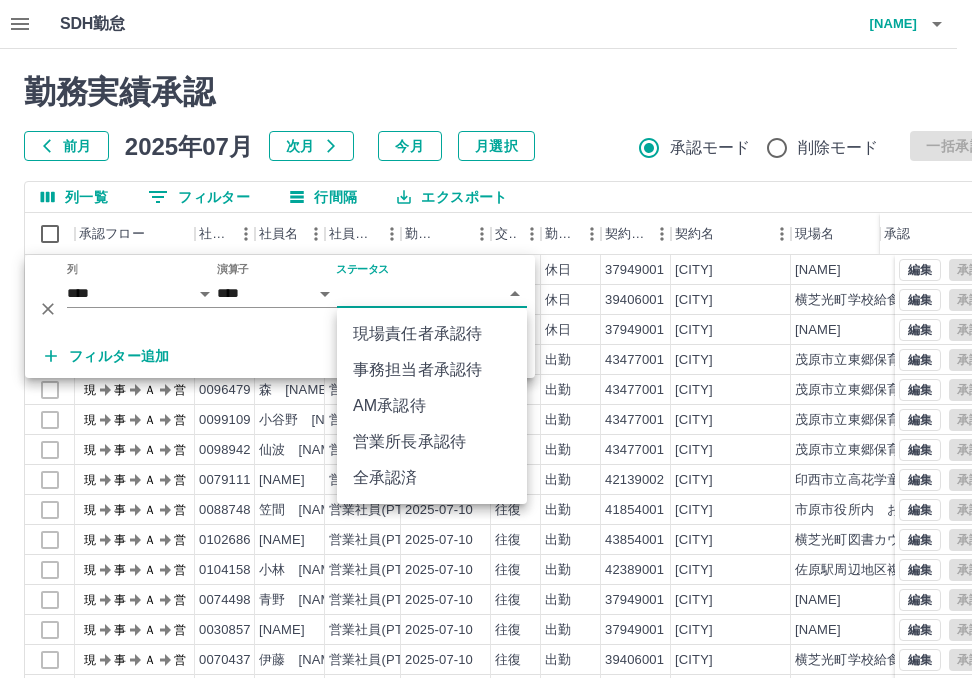 click on "事務担当者承認待" at bounding box center (432, 370) 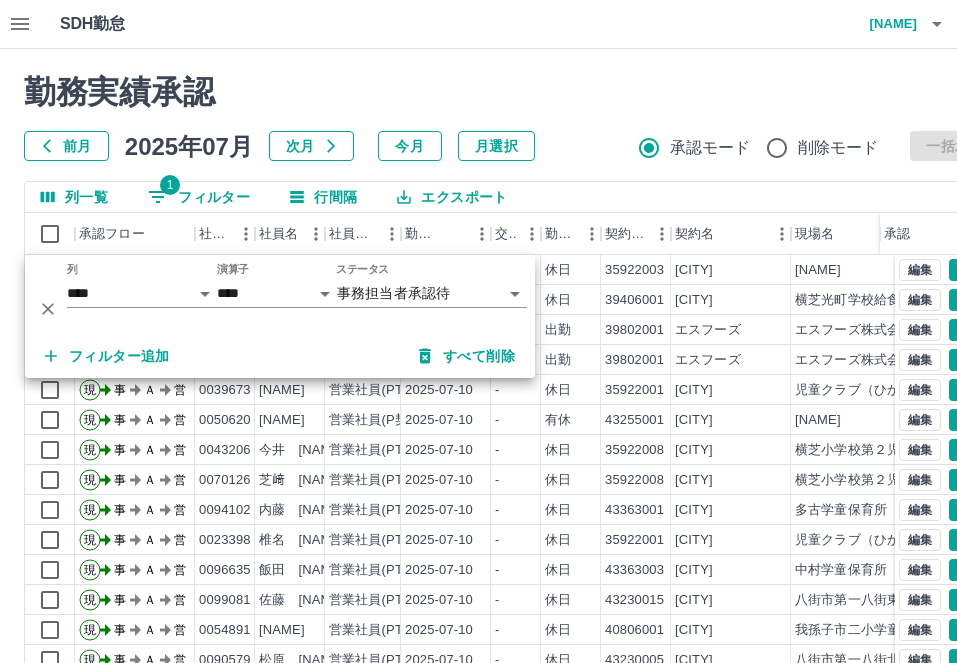 click at bounding box center [51, 356] 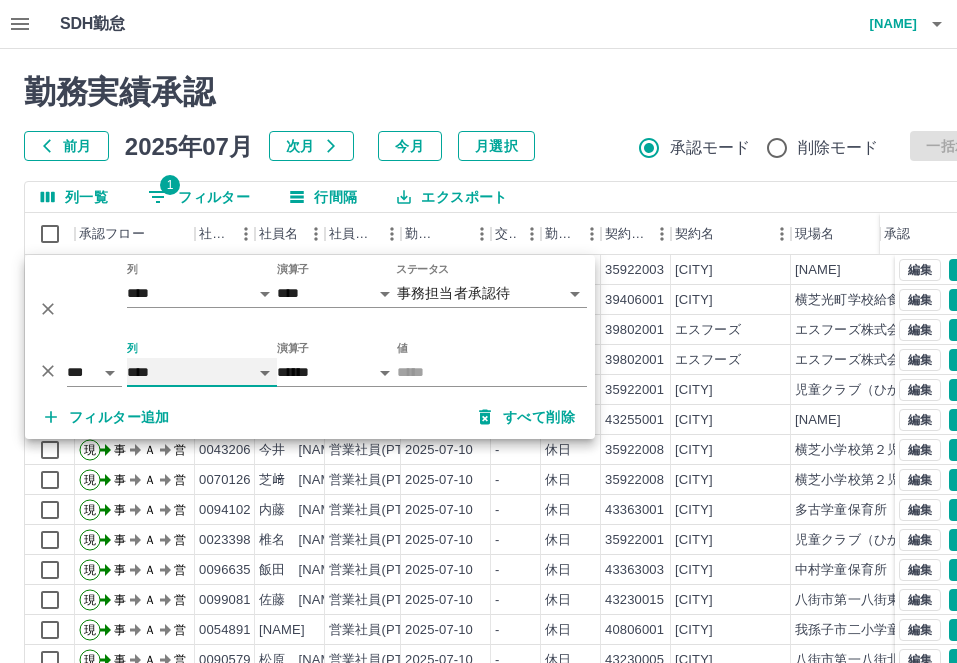 click on "**** *** **** *** *** **** ***** *** *** ** ** ** **** **** **** ** ** *** **** *****" at bounding box center [202, 372] 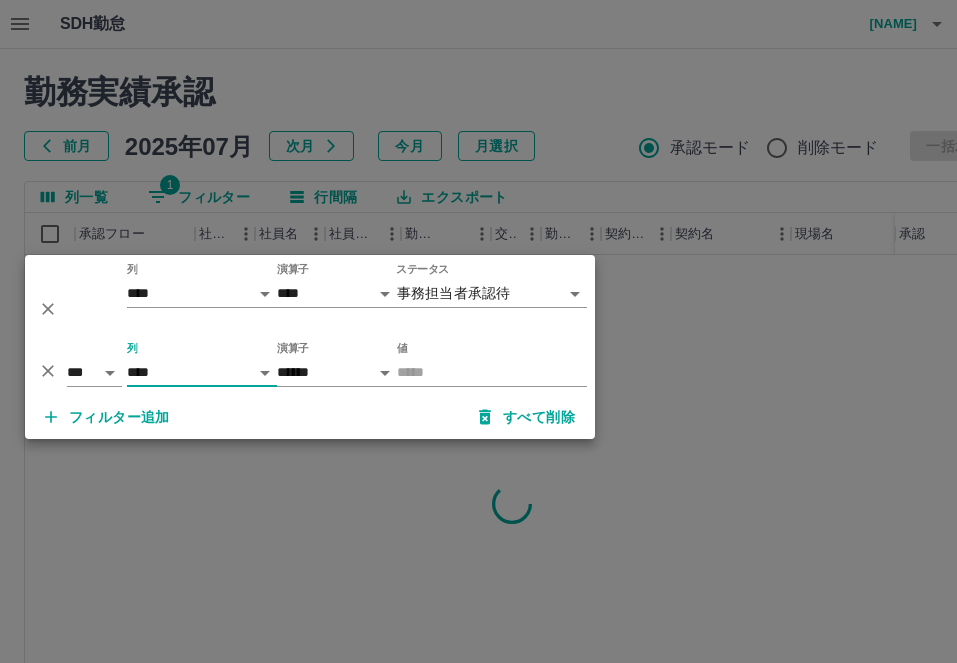 drag, startPoint x: 435, startPoint y: 368, endPoint x: 953, endPoint y: 374, distance: 518.0347 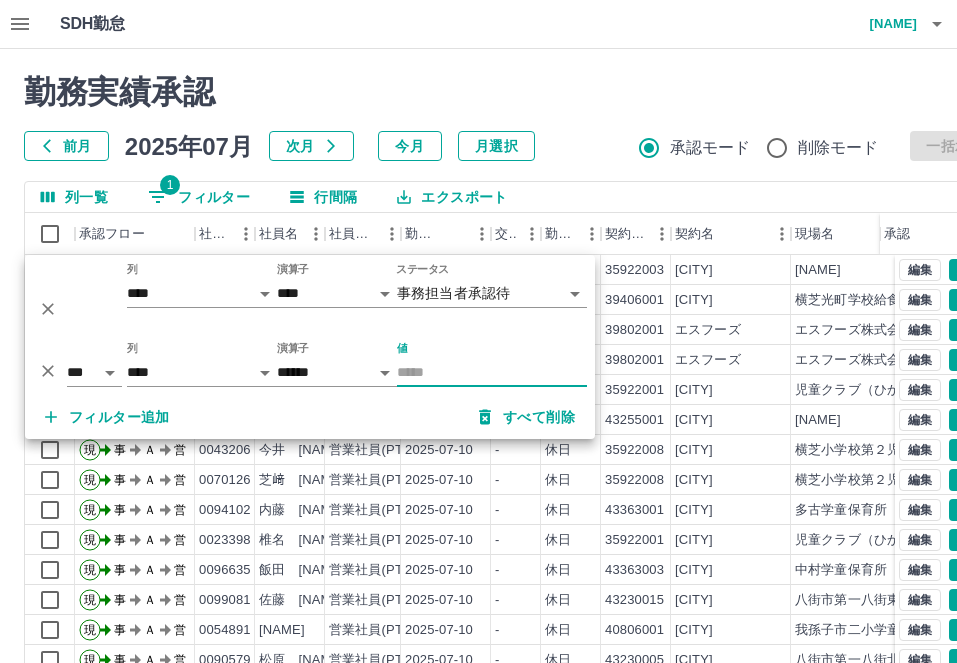 type on "*****" 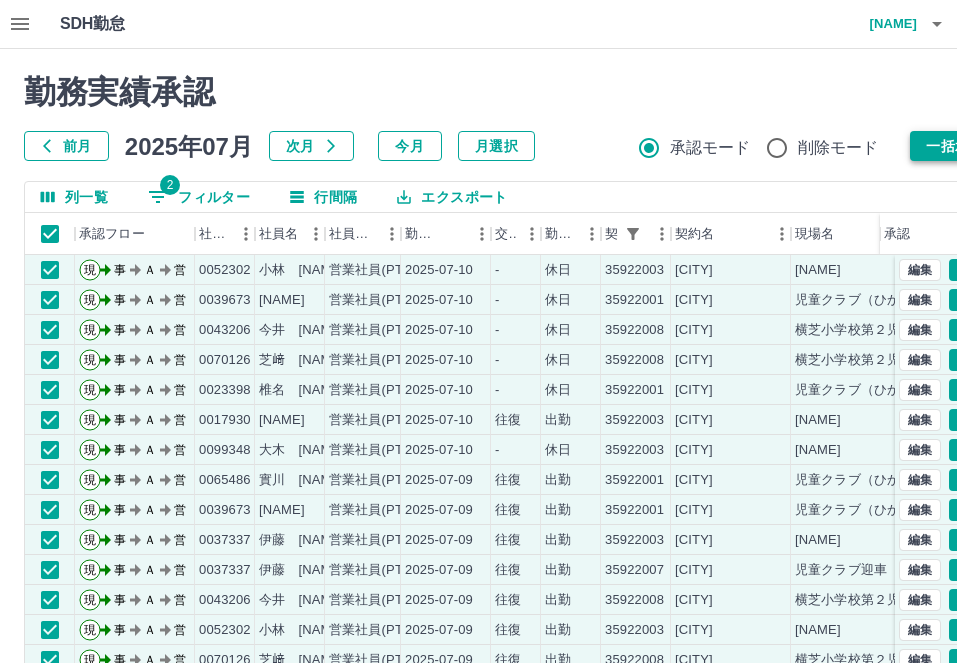 click on "一括承認" at bounding box center (955, 146) 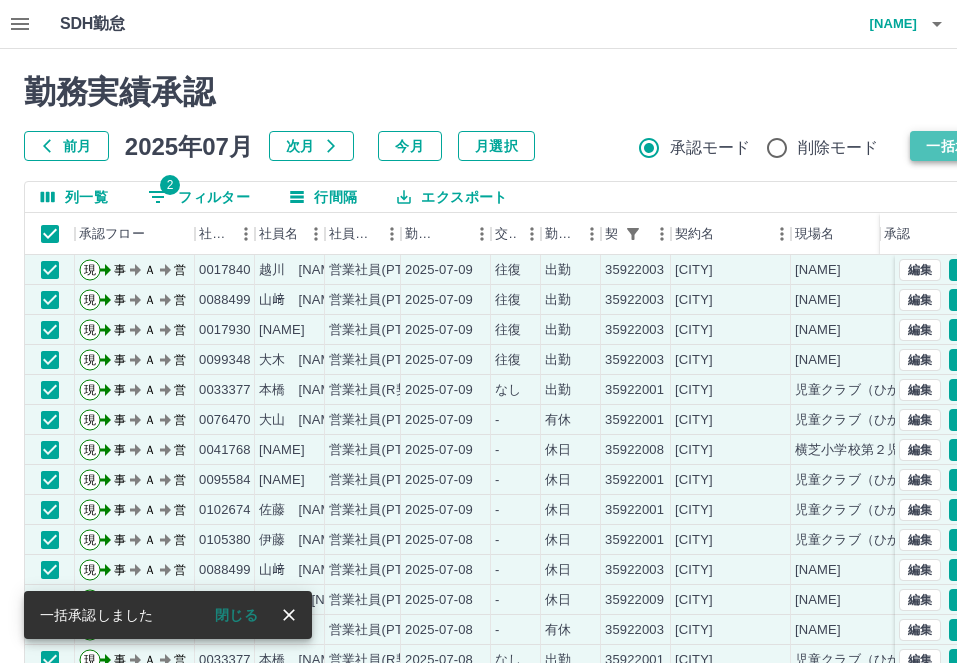 click on "一括承認" at bounding box center [955, 146] 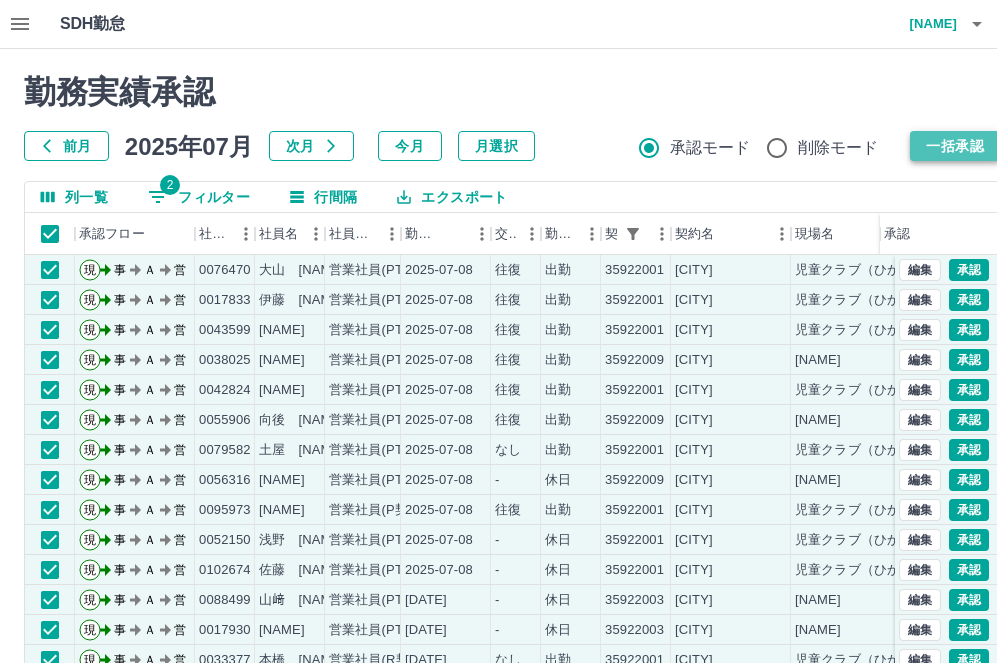 click on "一括承認" at bounding box center [955, 146] 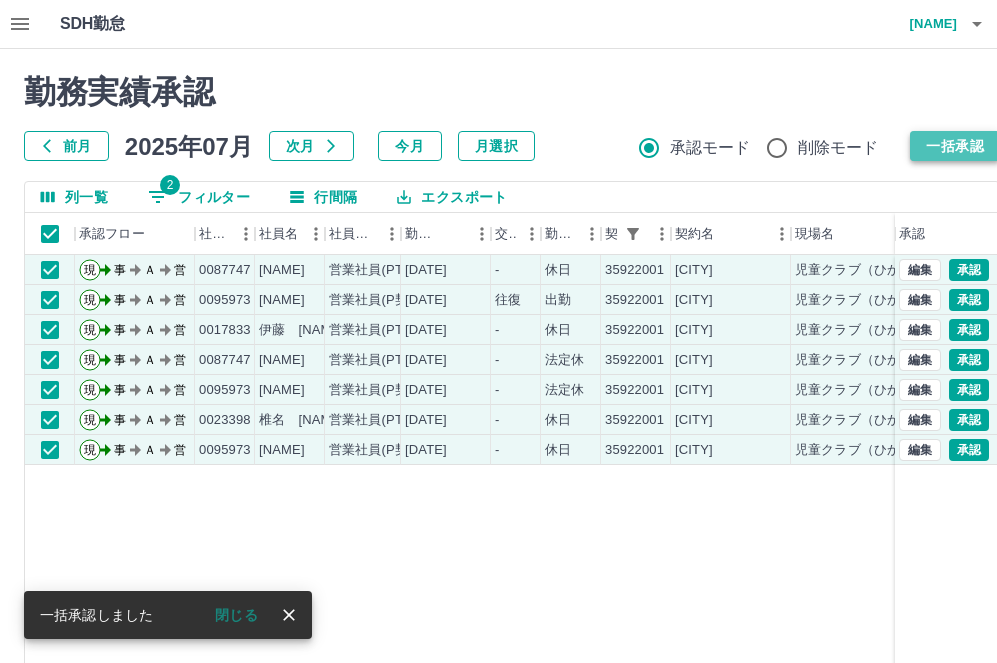 click on "一括承認" at bounding box center (955, 146) 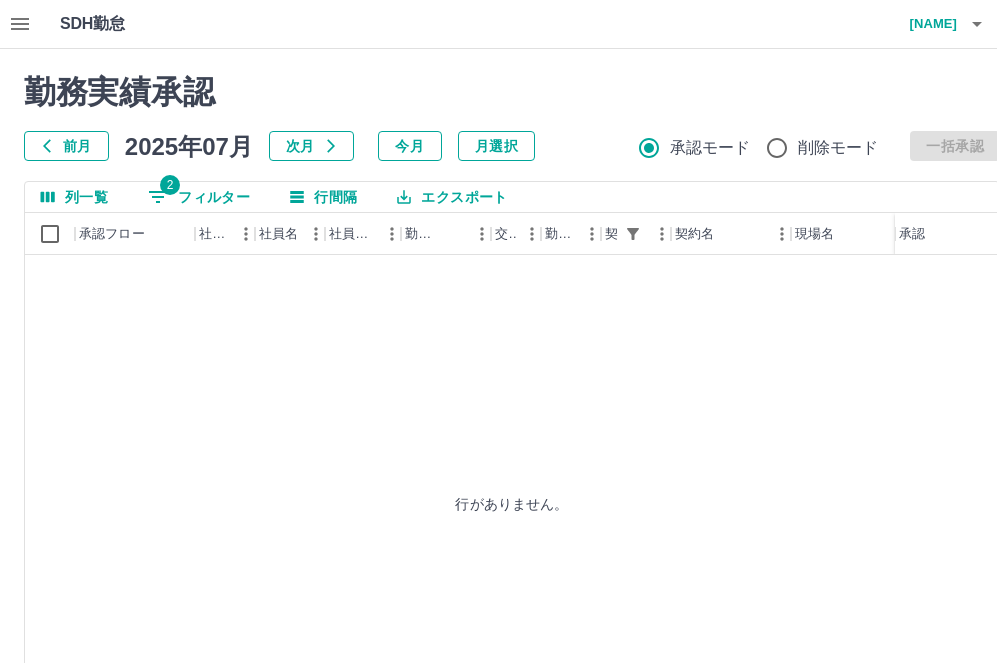 click at bounding box center [158, 197] 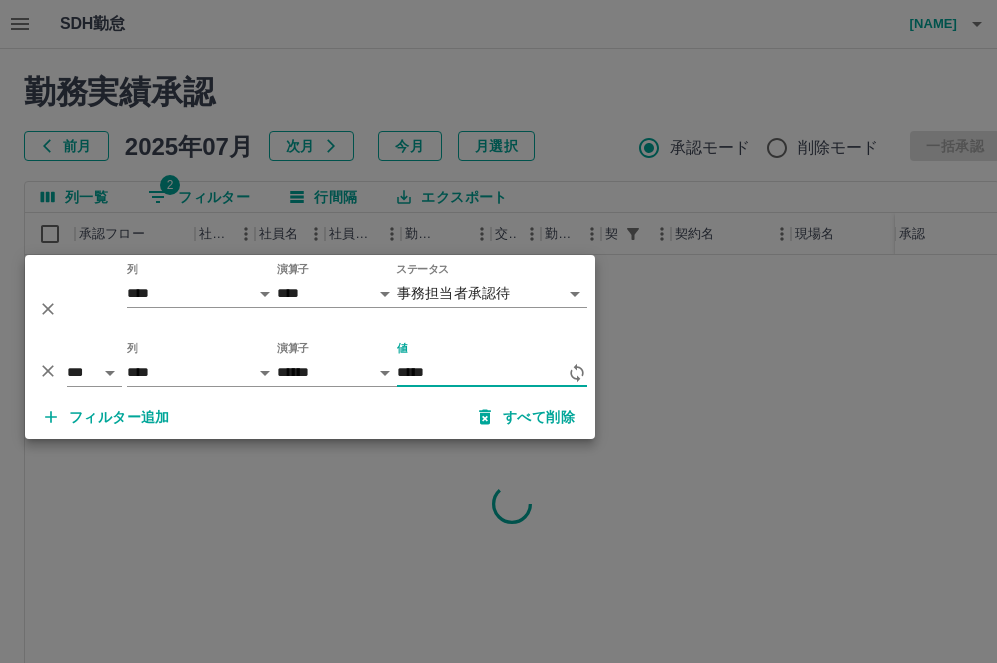 type on "*****" 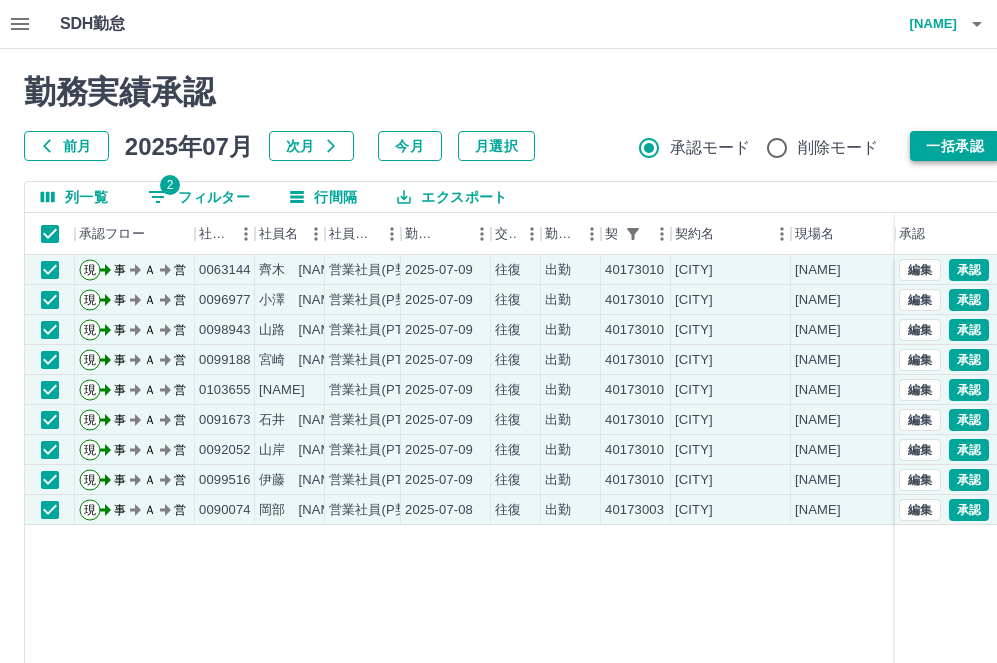 click on "一括承認" at bounding box center [955, 146] 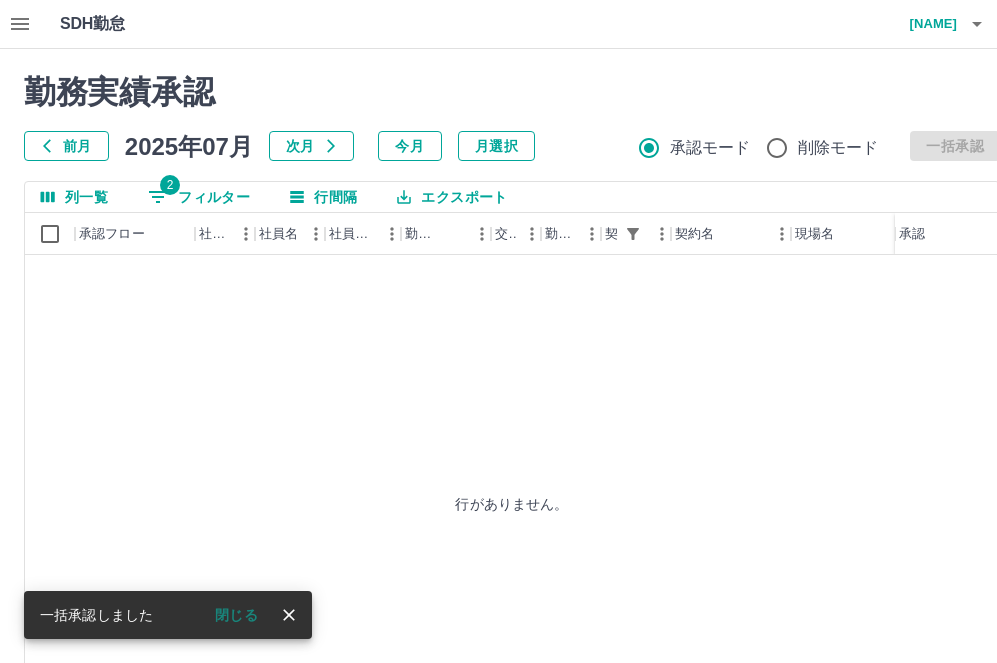 drag, startPoint x: 148, startPoint y: 196, endPoint x: 160, endPoint y: 201, distance: 13 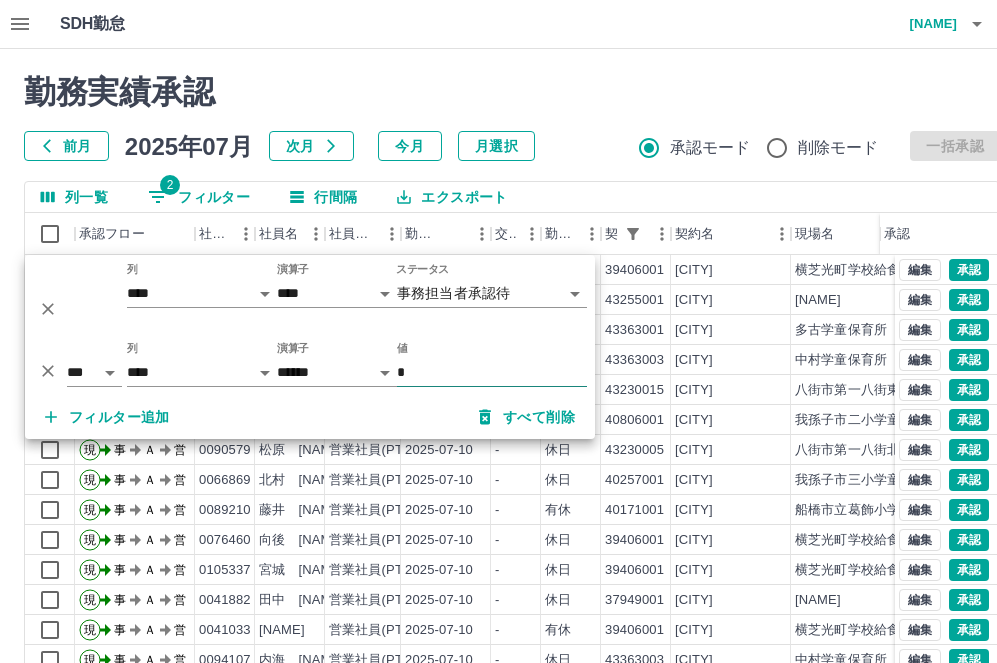 click on "*" at bounding box center [492, 372] 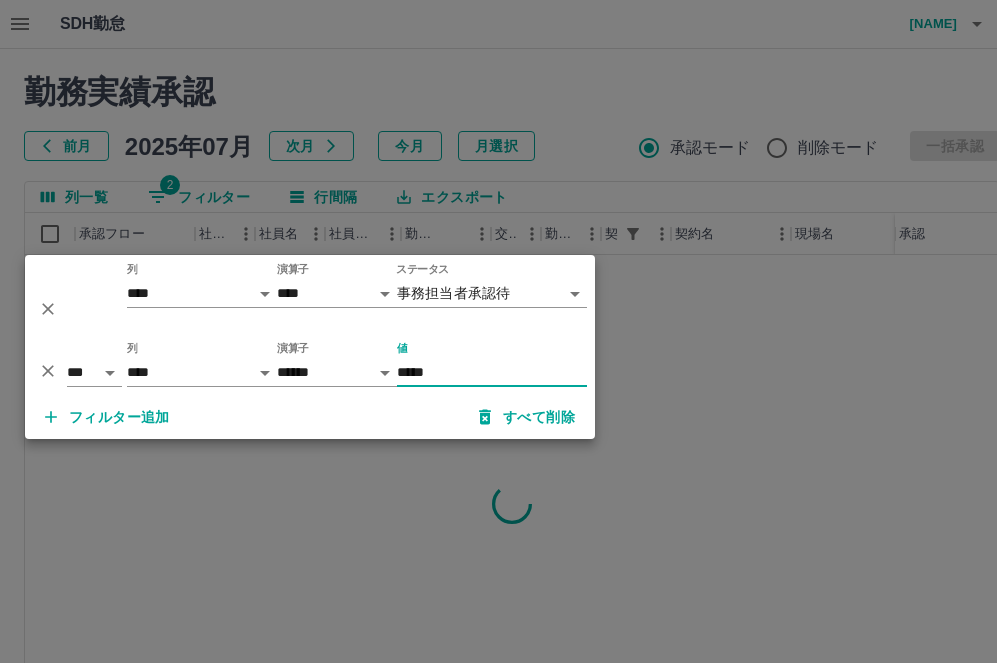 type on "*****" 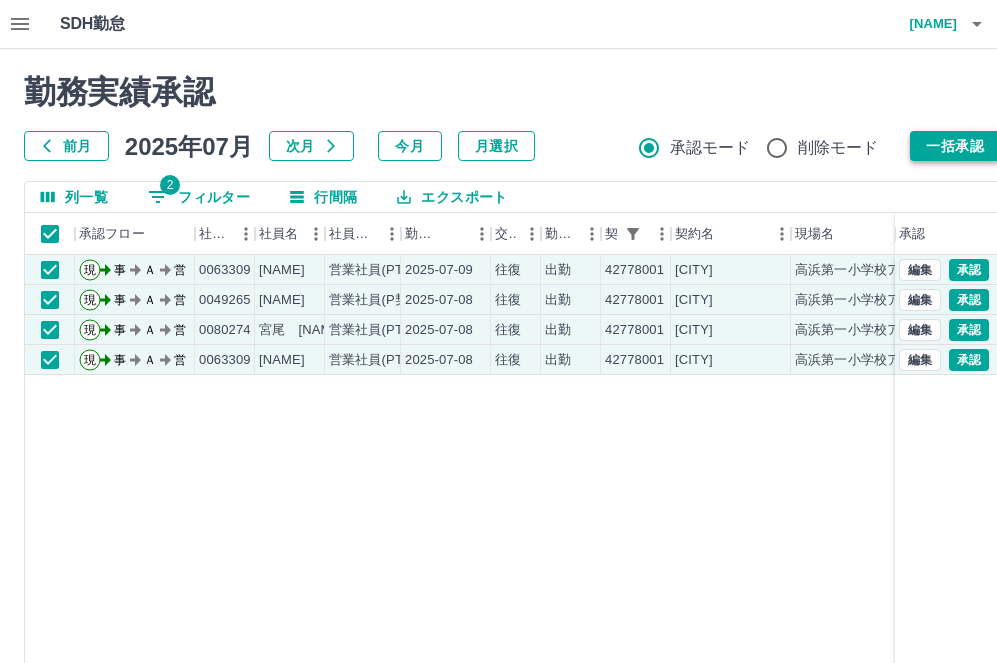 click on "一括承認" at bounding box center (955, 146) 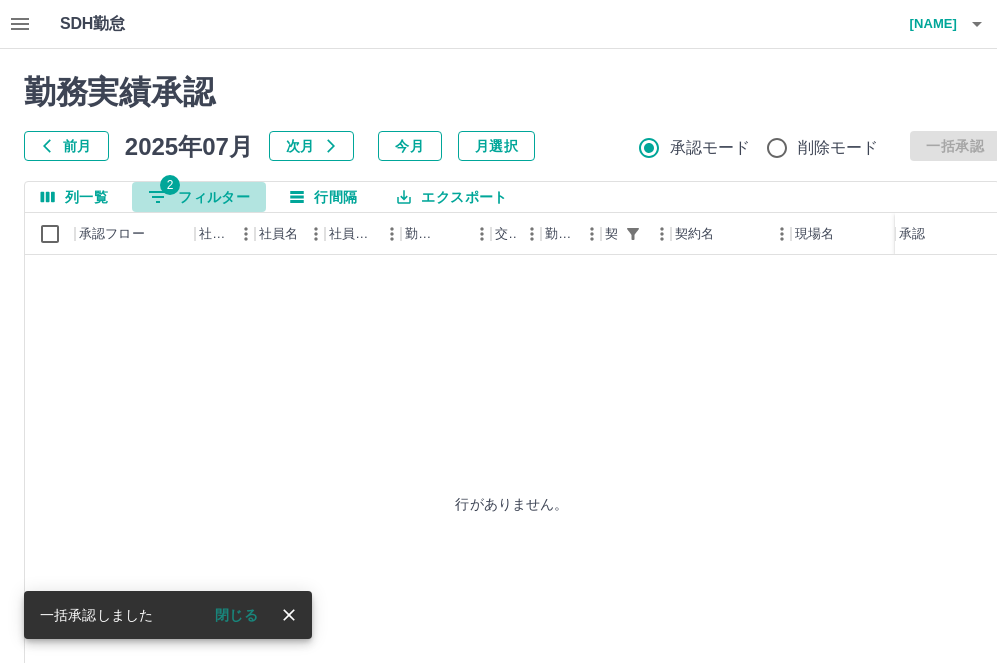 click at bounding box center (158, 197) 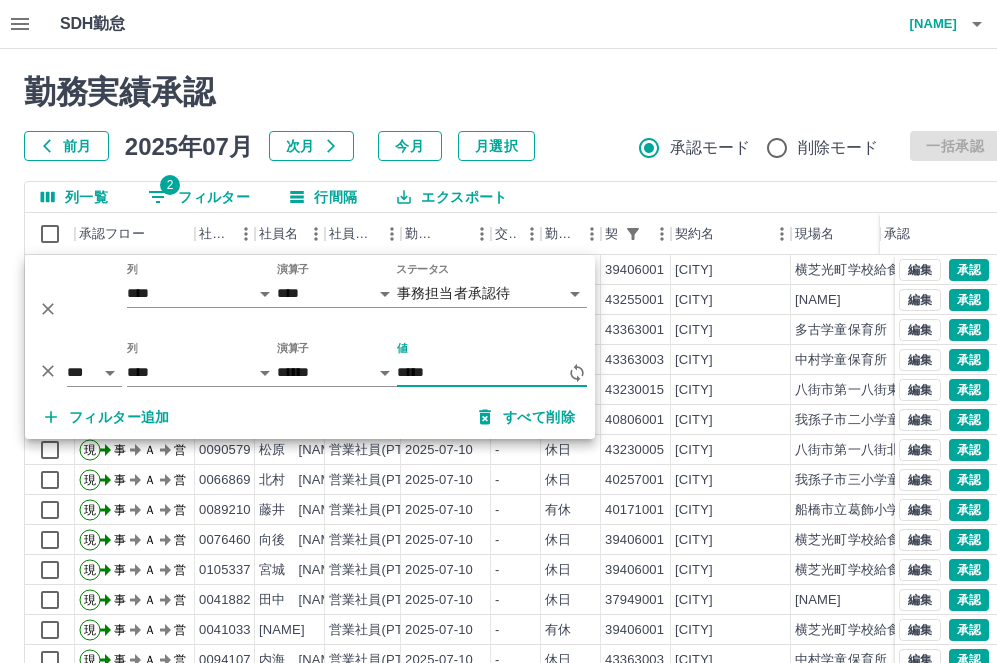 type on "*****" 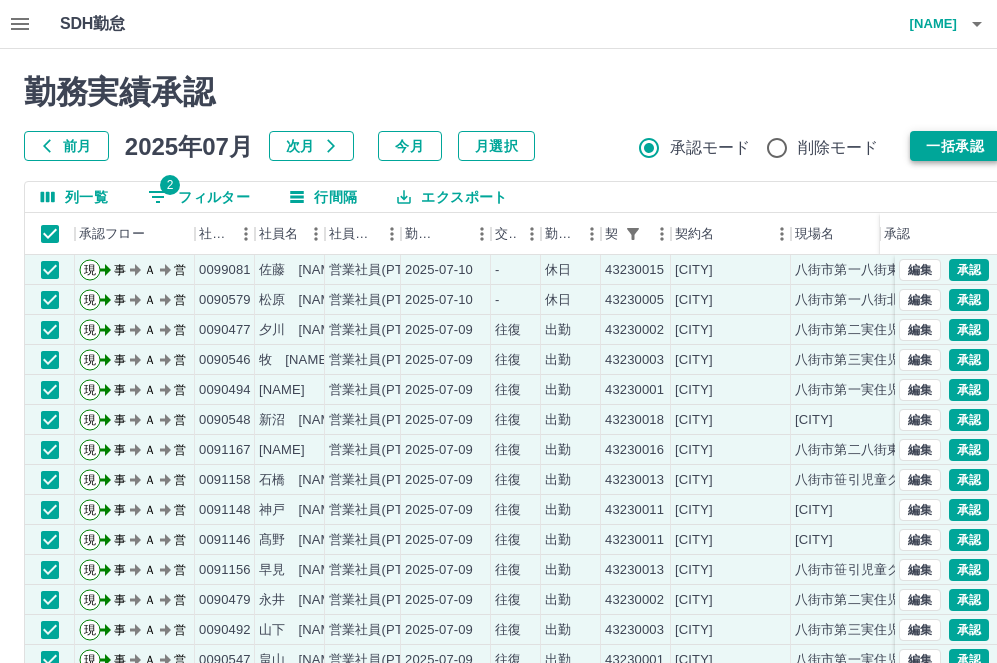 click on "一括承認" at bounding box center [955, 146] 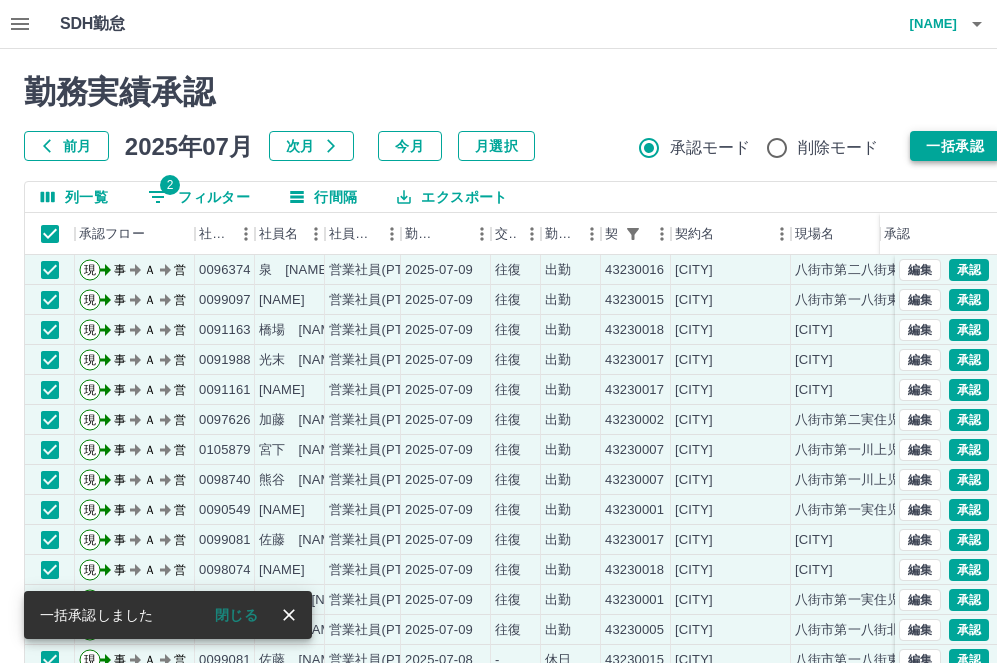 click on "一括承認" at bounding box center [955, 146] 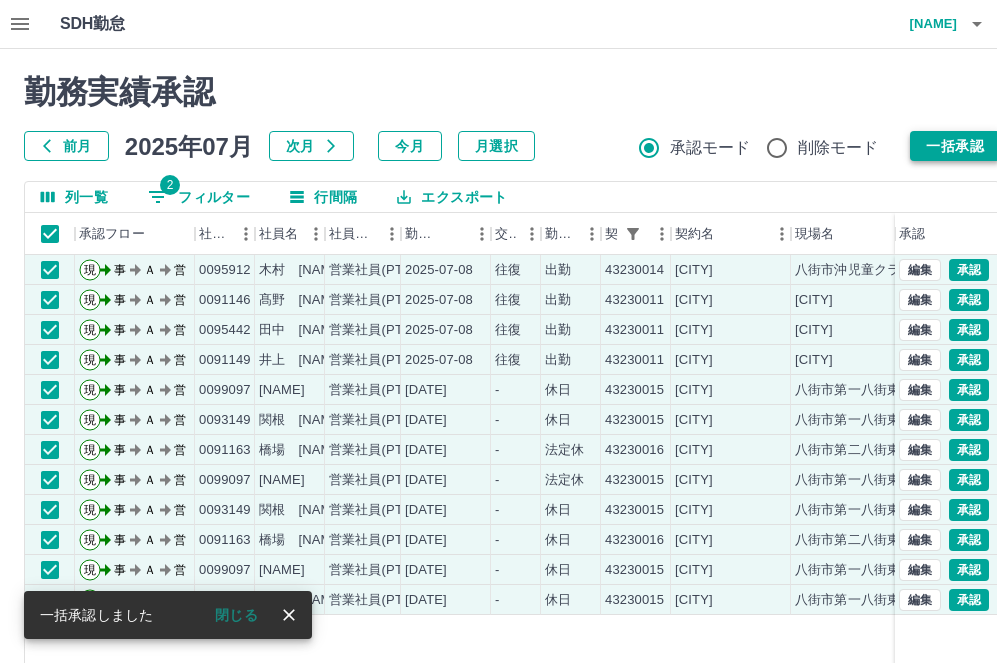 click on "一括承認" at bounding box center (955, 146) 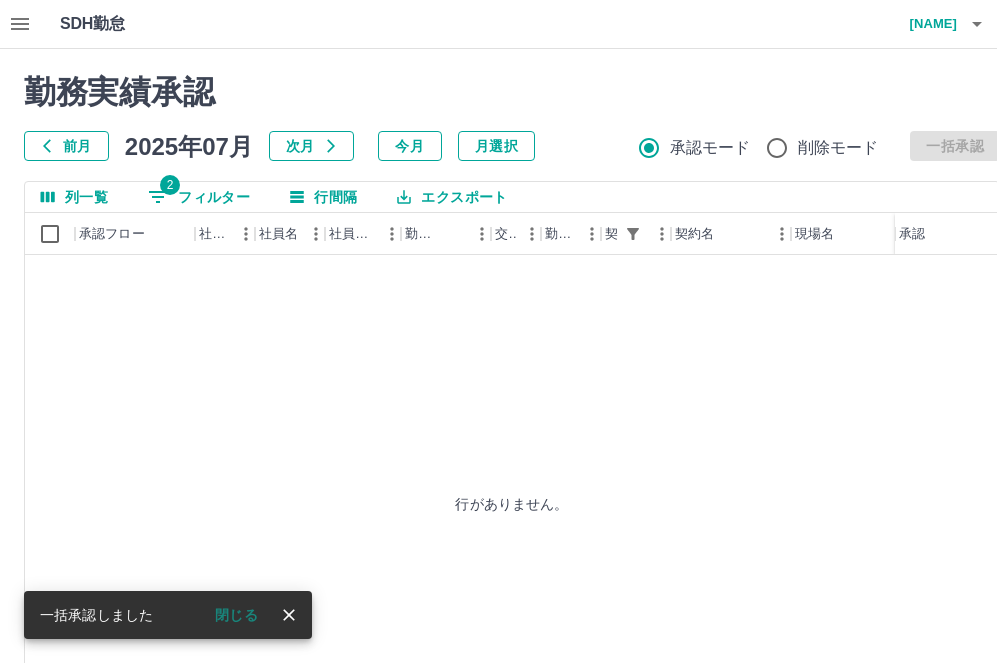 click at bounding box center [158, 197] 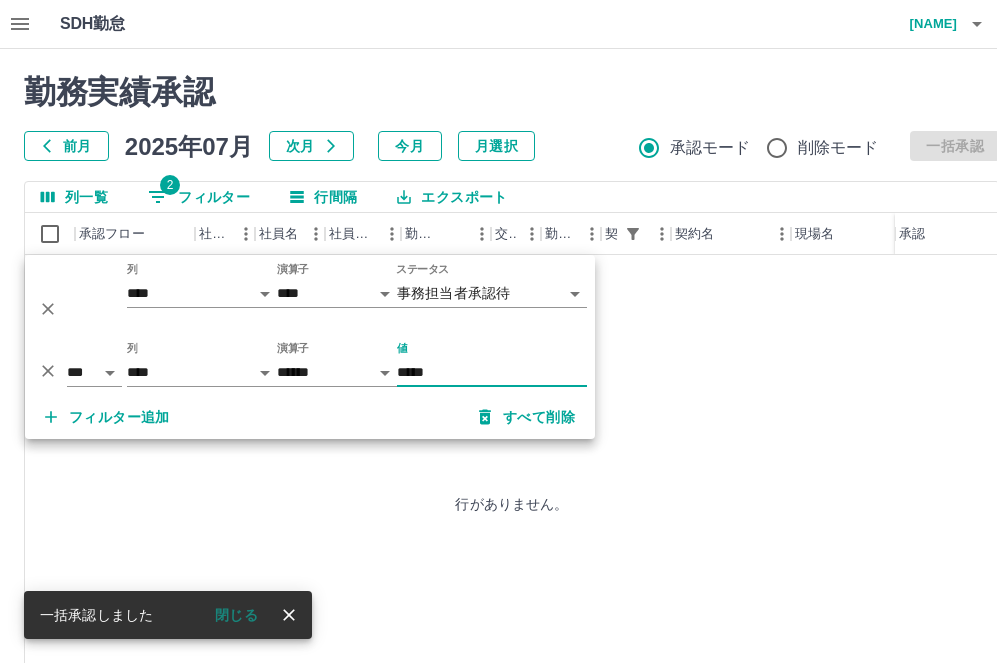 click on "*****" at bounding box center [492, 372] 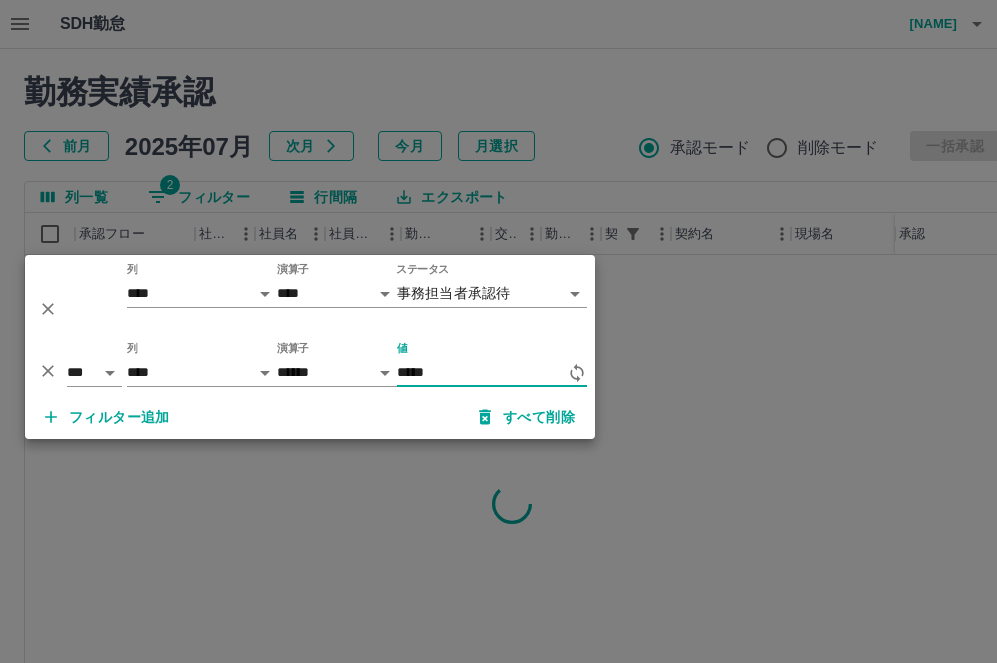 type on "*****" 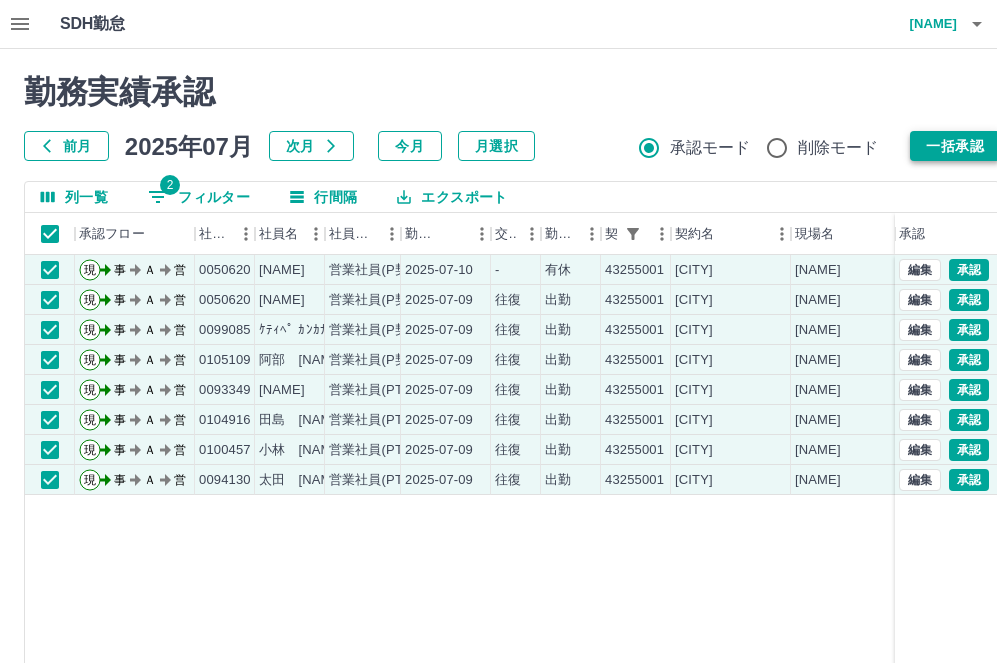 click on "一括承認" at bounding box center (955, 146) 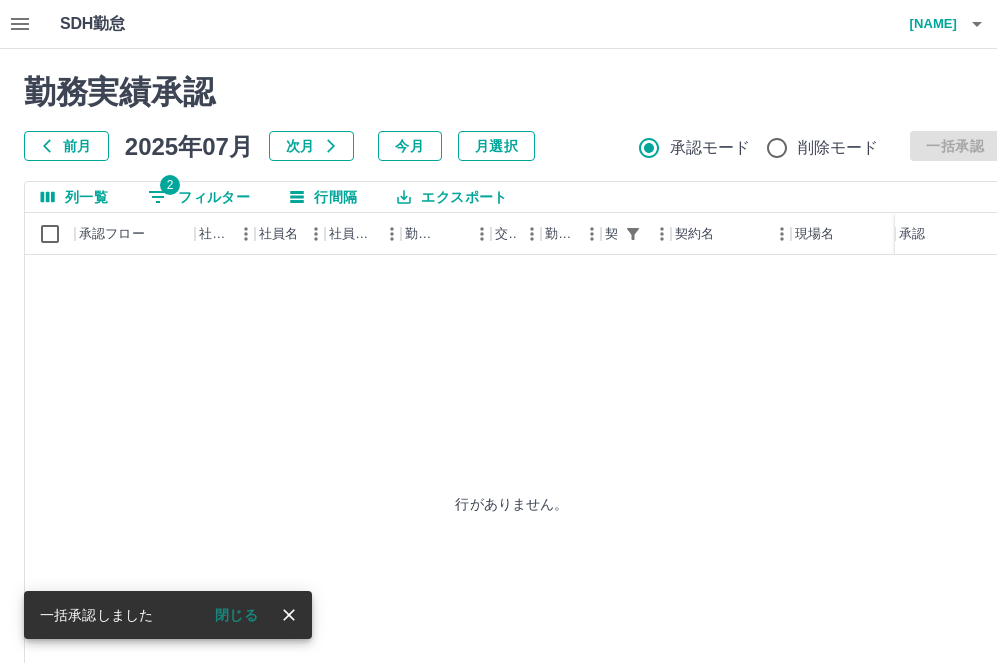 click at bounding box center [158, 197] 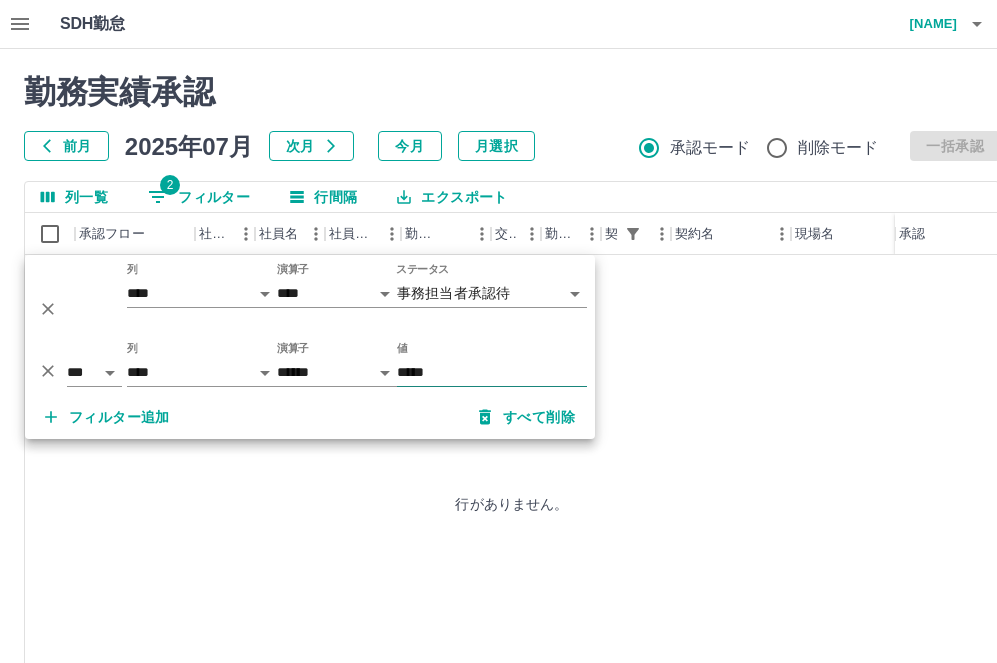 click on "*****" at bounding box center [492, 372] 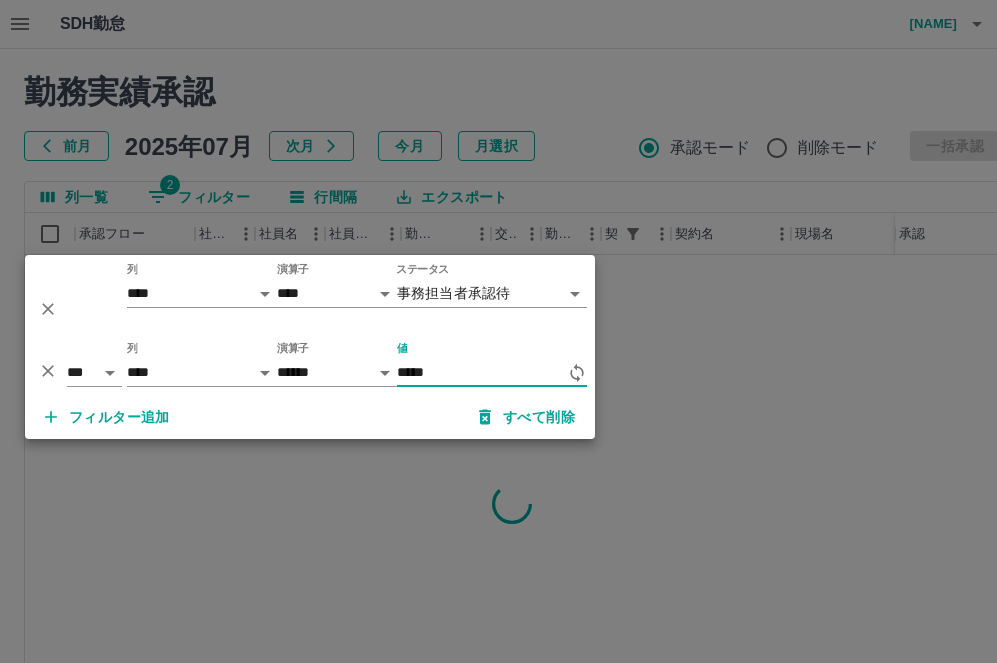 type on "*****" 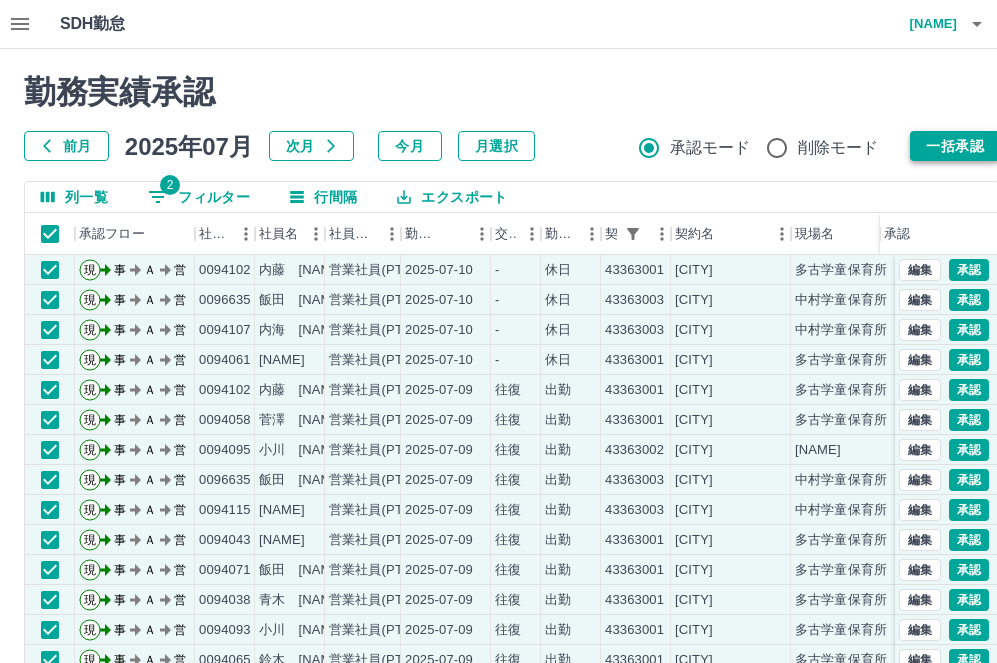 click on "一括承認" at bounding box center [955, 146] 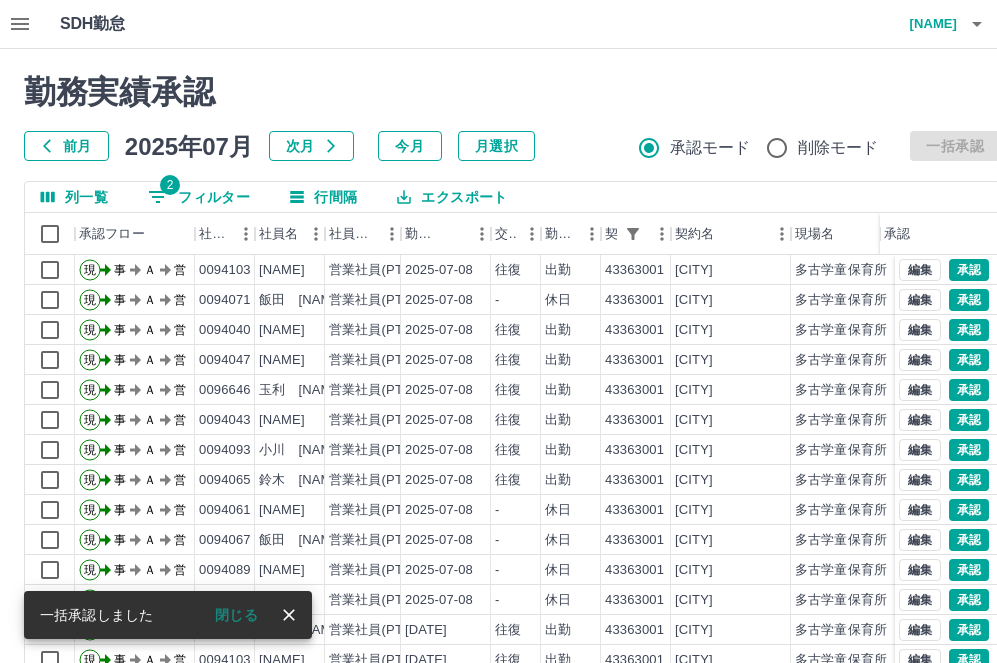 click on "勤務実績承認 前月 2025年07月 次月 今月 月選択 承認モード 削除モード 一括承認 列一覧 2 フィルター 行間隔 エクスポート 承認フロー 社員番号 社員名 社員区分 勤務日 交通費 勤務区分 契約コード 契約名 現場名 始業 終業 休憩 所定開始 所定終業 承認 現 事 Ａ 営 0094103 [NAME] 営業社員(PT契約) 2025-07-08 往復 出勤 43363001 [CITY] [CITY] 13:00 18:30 00:00 13:00 18:30 現 事 Ａ 営 0094071 [NAME] 営業社員(PT契約) 2025-07-08  -  休日 43363001 [CITY] [CITY] - - - - - 現 事 Ａ 営 0094040 [NAME] 営業社員(PT契約) 2025-07-08 往復 出勤 43363001 [CITY] [CITY] 14:15 18:00 00:00 14:15 18:00 現 事 Ａ 営 0094047 [NAME] 営業社員(PT契約) 2025-07-08 往復 出勤 43363001 [CITY] [CITY] 14:15 18:00 00:00 14:15 18:00 現 事 Ａ 営 0096646 [NAME] 営業社員(PT契約) 13:30" at bounding box center (512, 447) 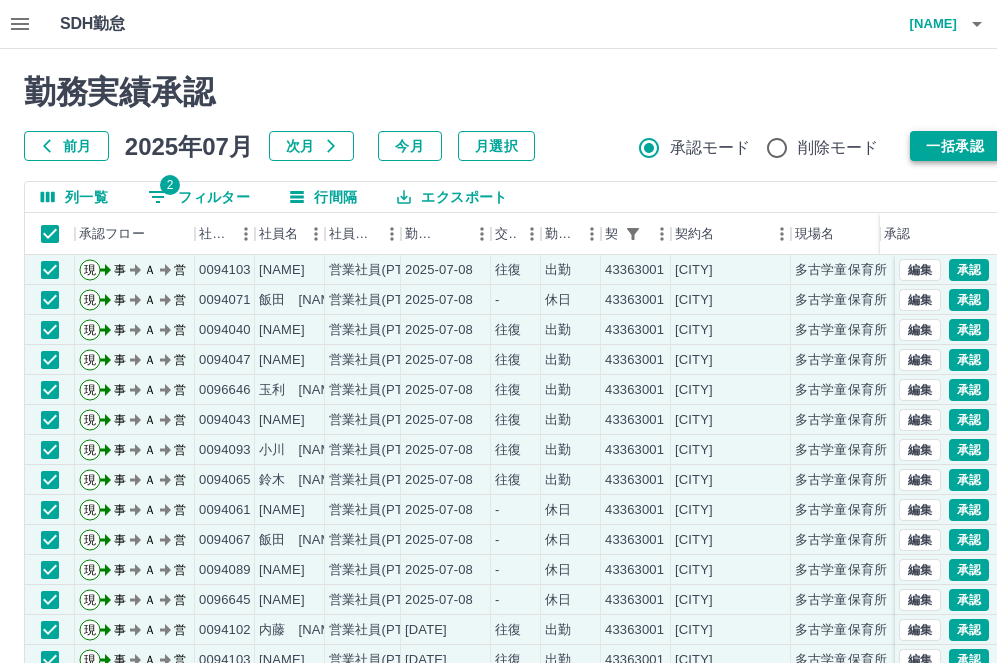 click on "一括承認" at bounding box center [955, 146] 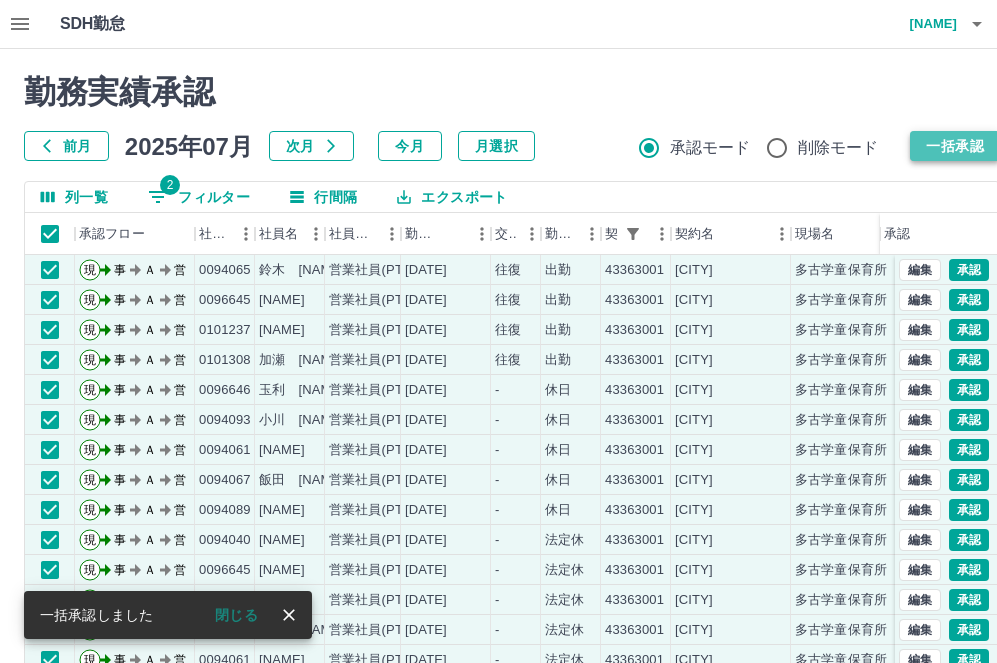 click on "一括承認" at bounding box center [955, 146] 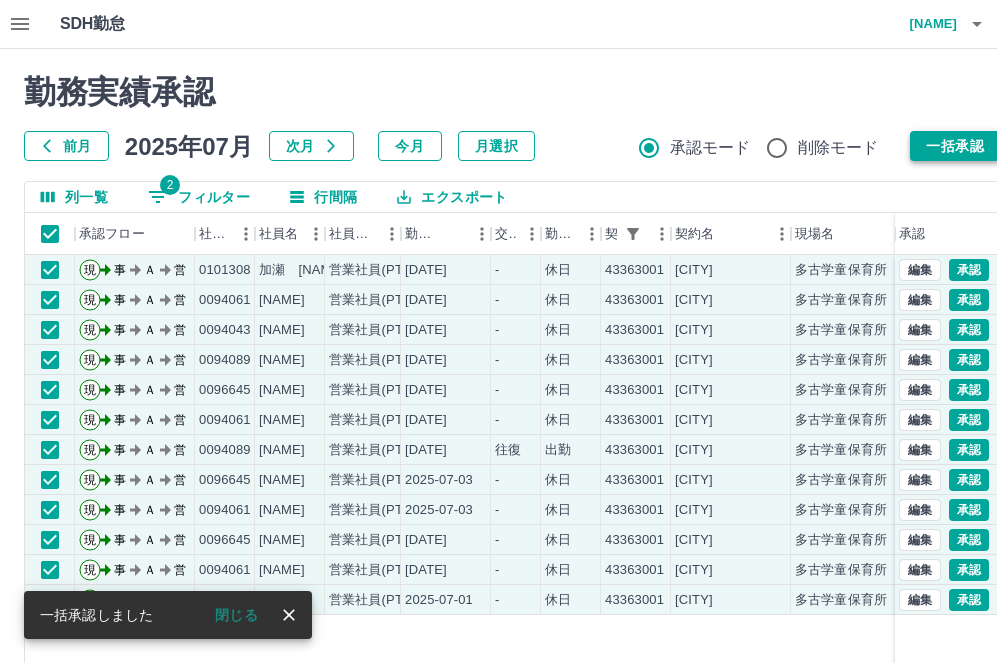click on "一括承認" at bounding box center (955, 146) 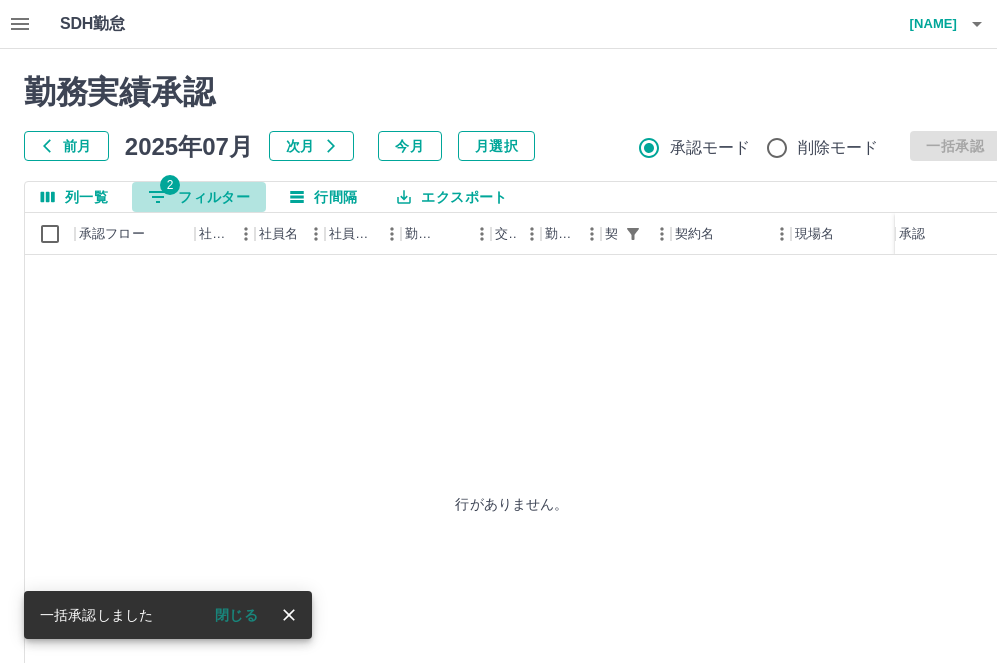 click at bounding box center [158, 197] 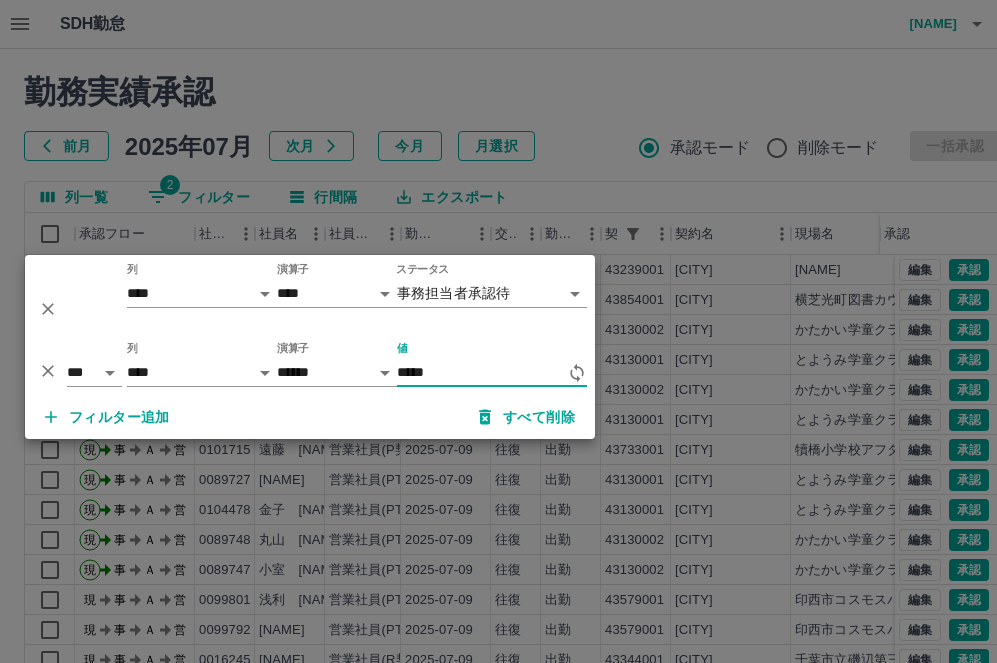 type on "*****" 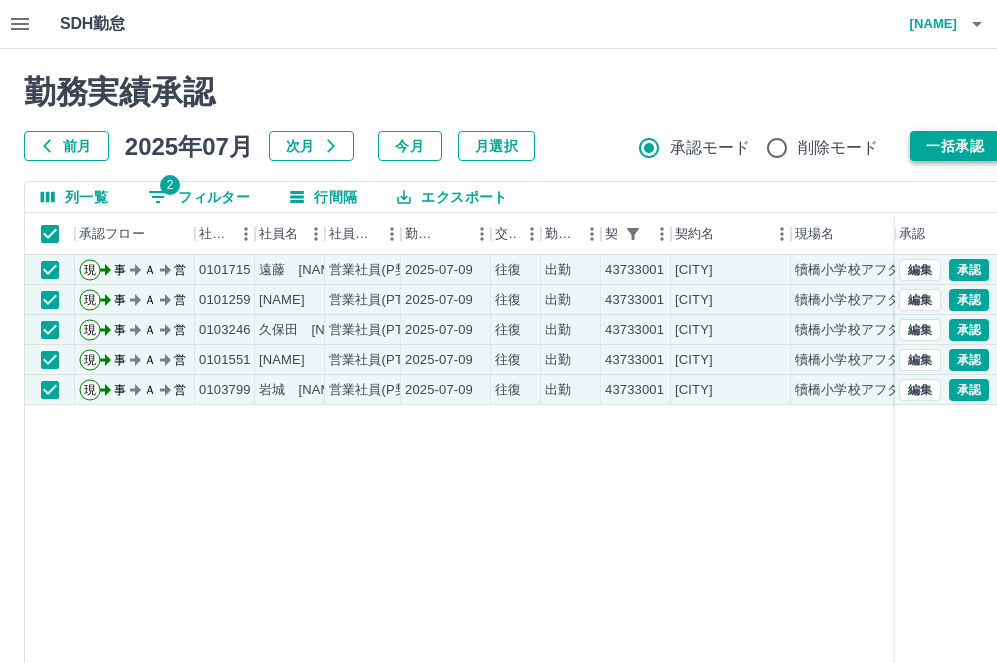 click on "一括承認" at bounding box center (955, 146) 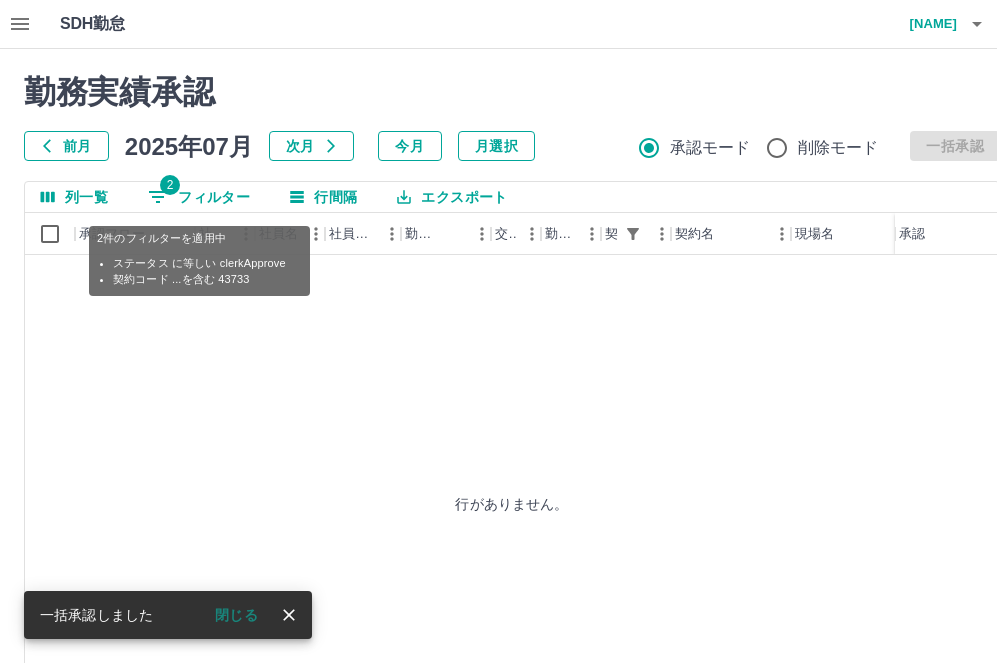 click at bounding box center [158, 197] 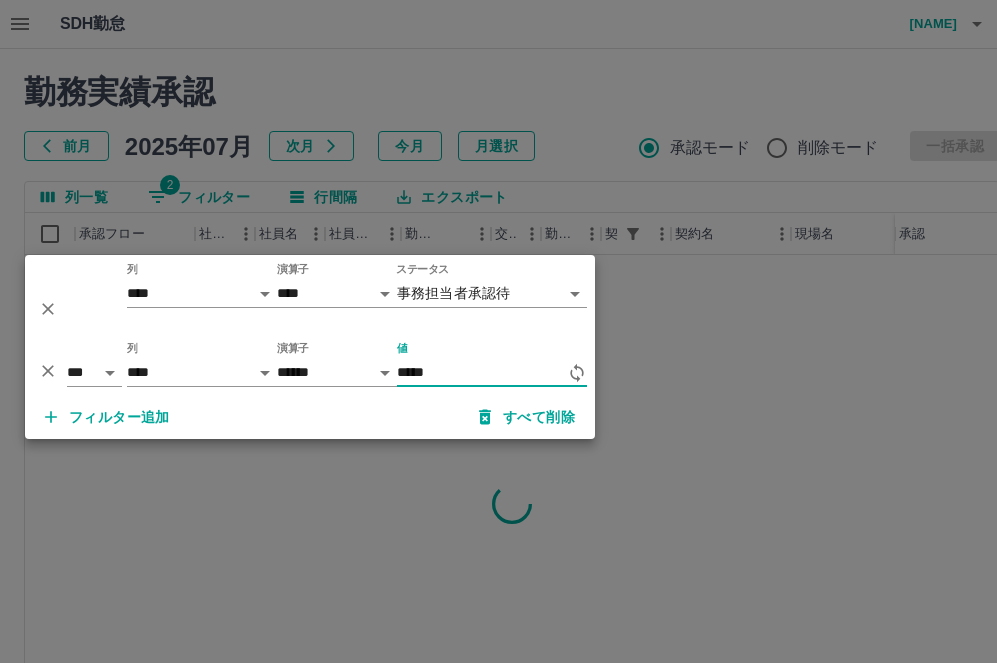 type on "*****" 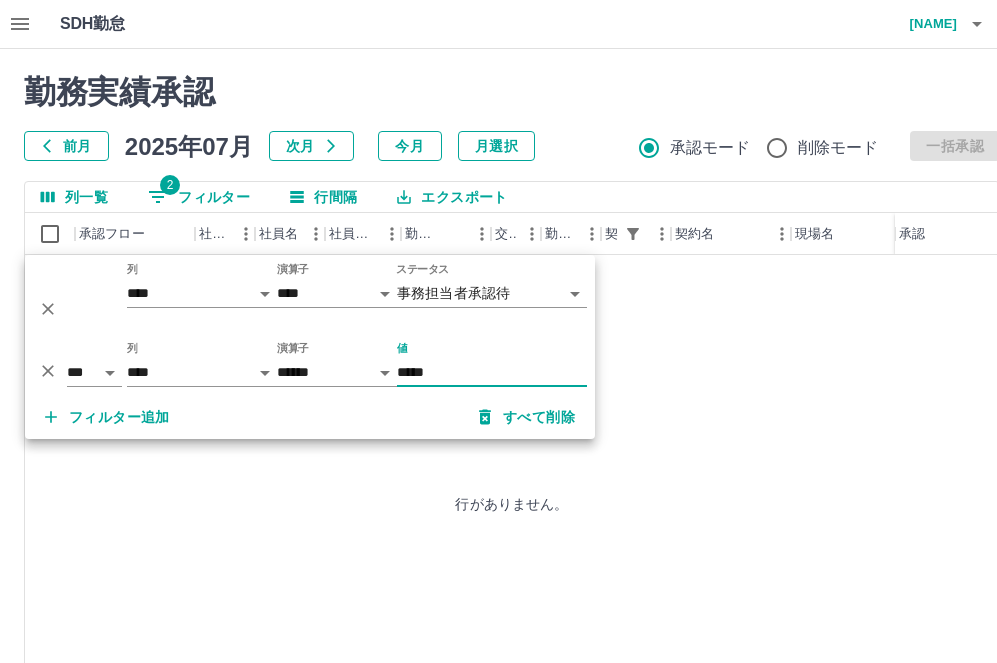 click on "行がありません。" at bounding box center [512, 503] 